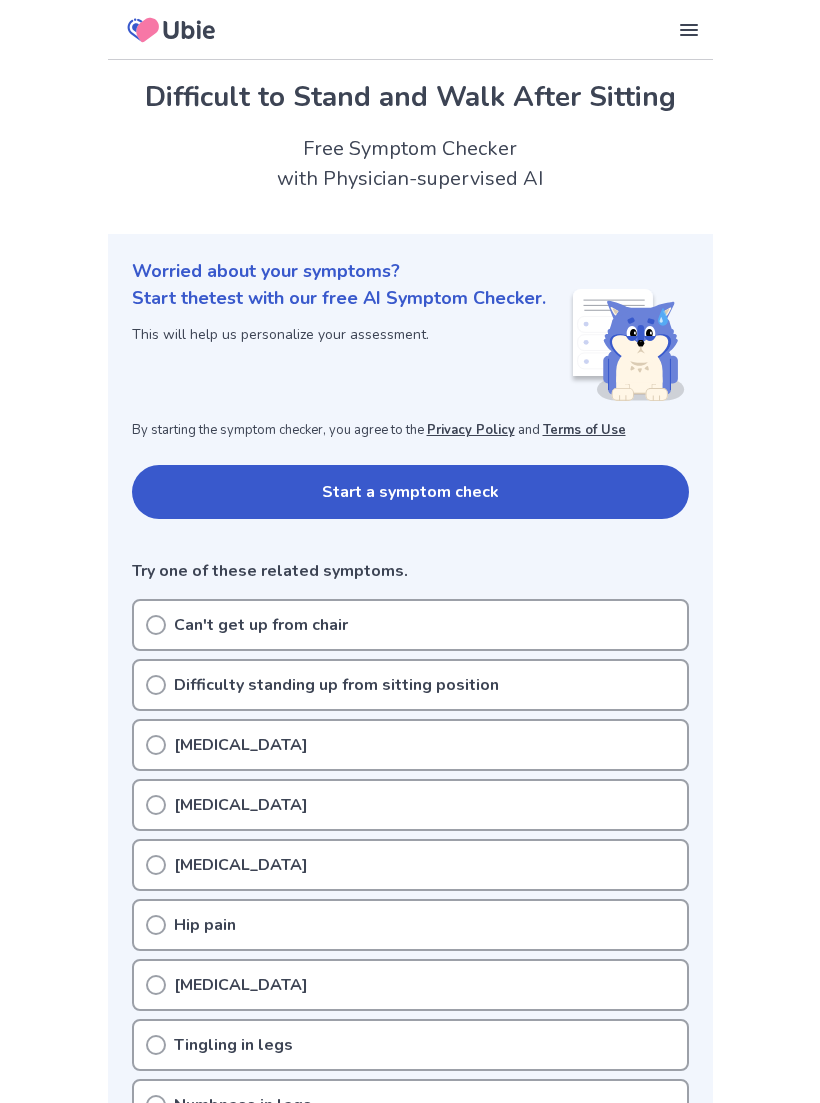scroll, scrollTop: 0, scrollLeft: 0, axis: both 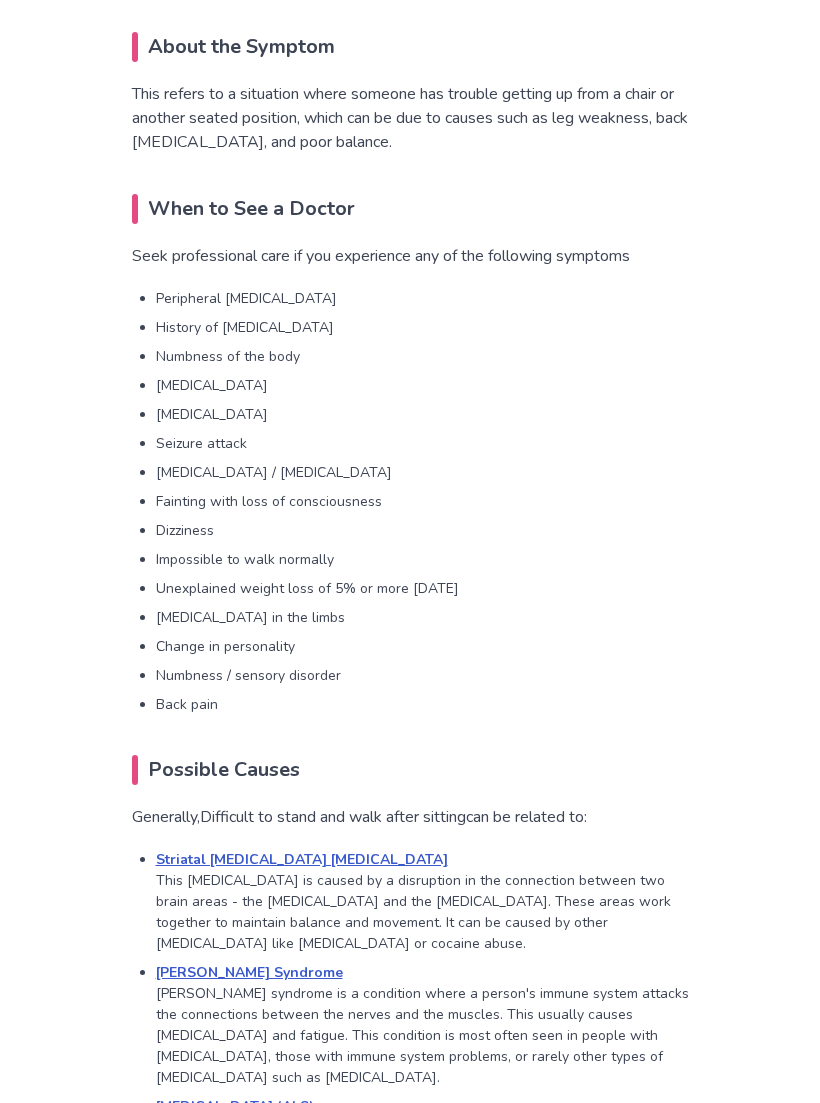 click on "Striatal [MEDICAL_DATA] [MEDICAL_DATA]" at bounding box center [302, 859] 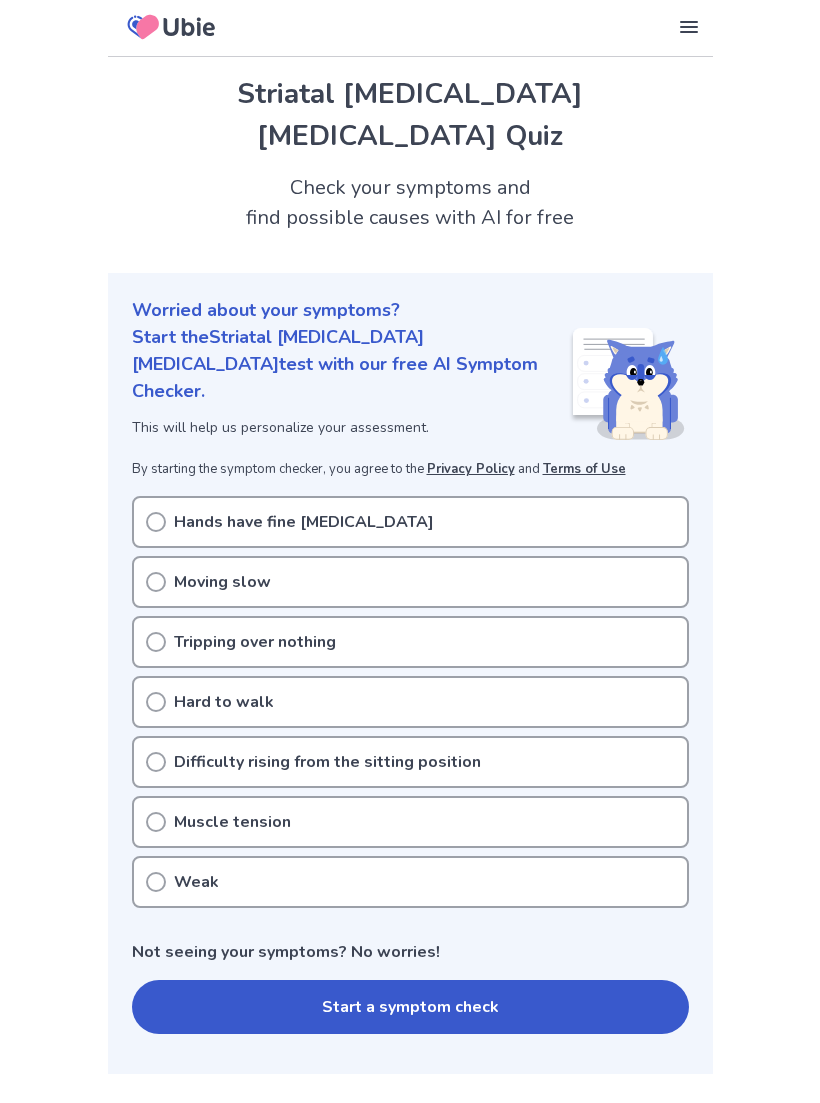 scroll, scrollTop: 0, scrollLeft: 0, axis: both 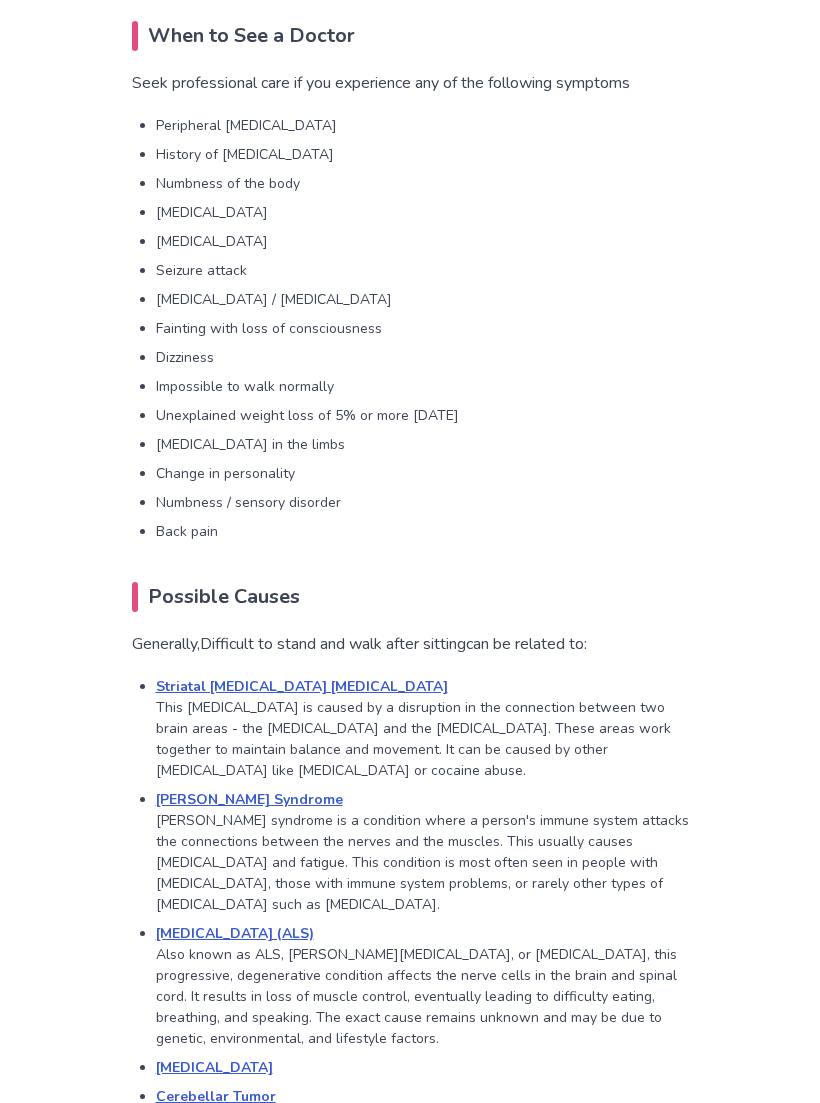 click on "[PERSON_NAME] Syndrome" at bounding box center [249, 799] 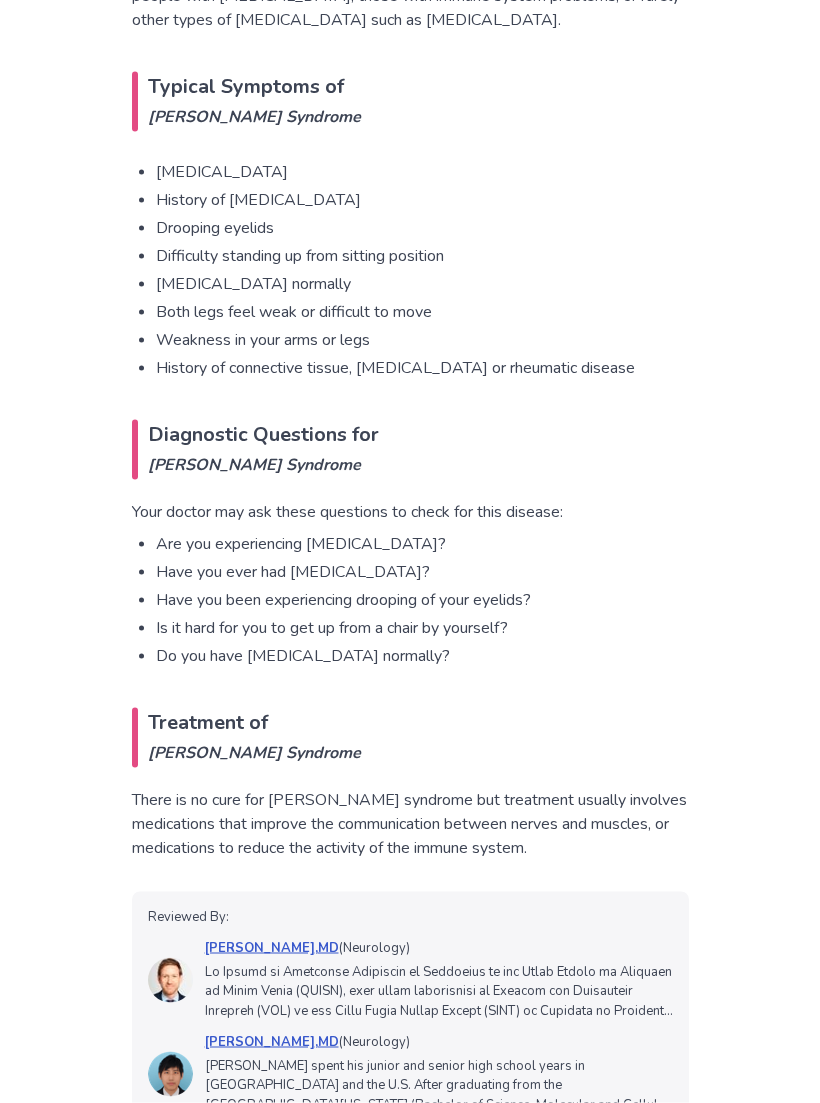 scroll, scrollTop: 1214, scrollLeft: 0, axis: vertical 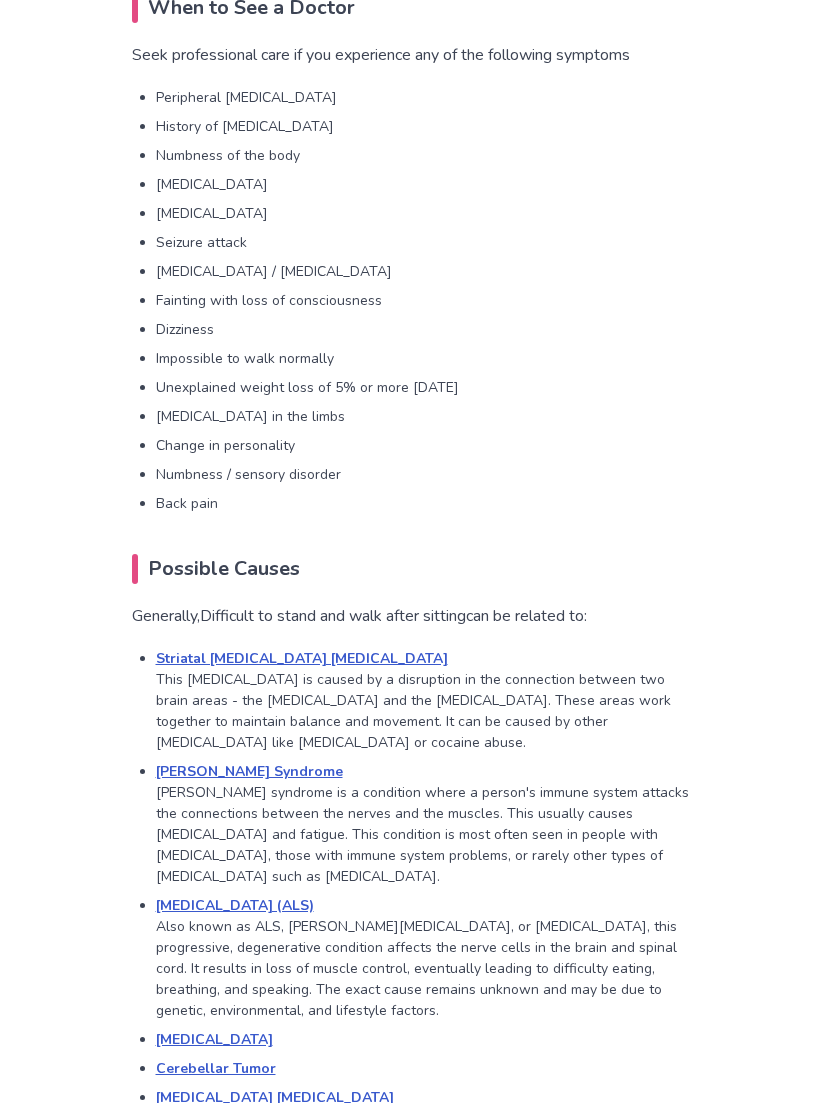 click on "[MEDICAL_DATA] (ALS)" at bounding box center [235, 905] 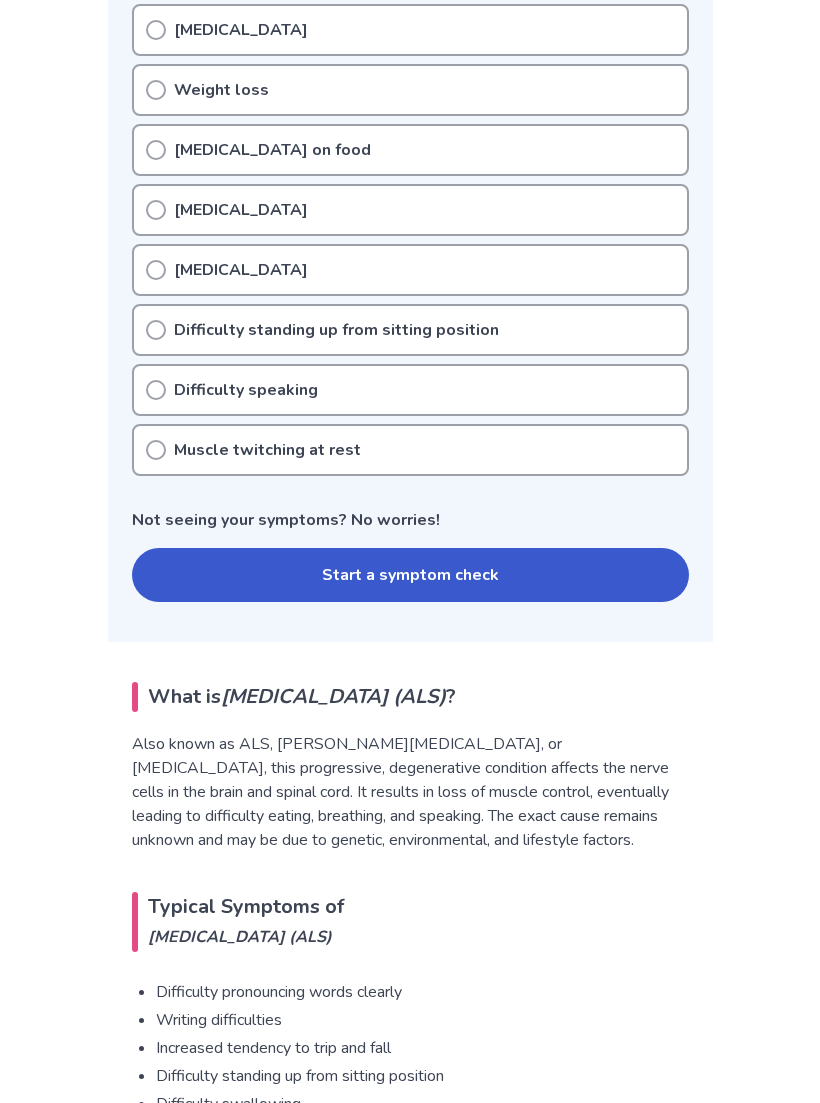 scroll, scrollTop: 692, scrollLeft: 0, axis: vertical 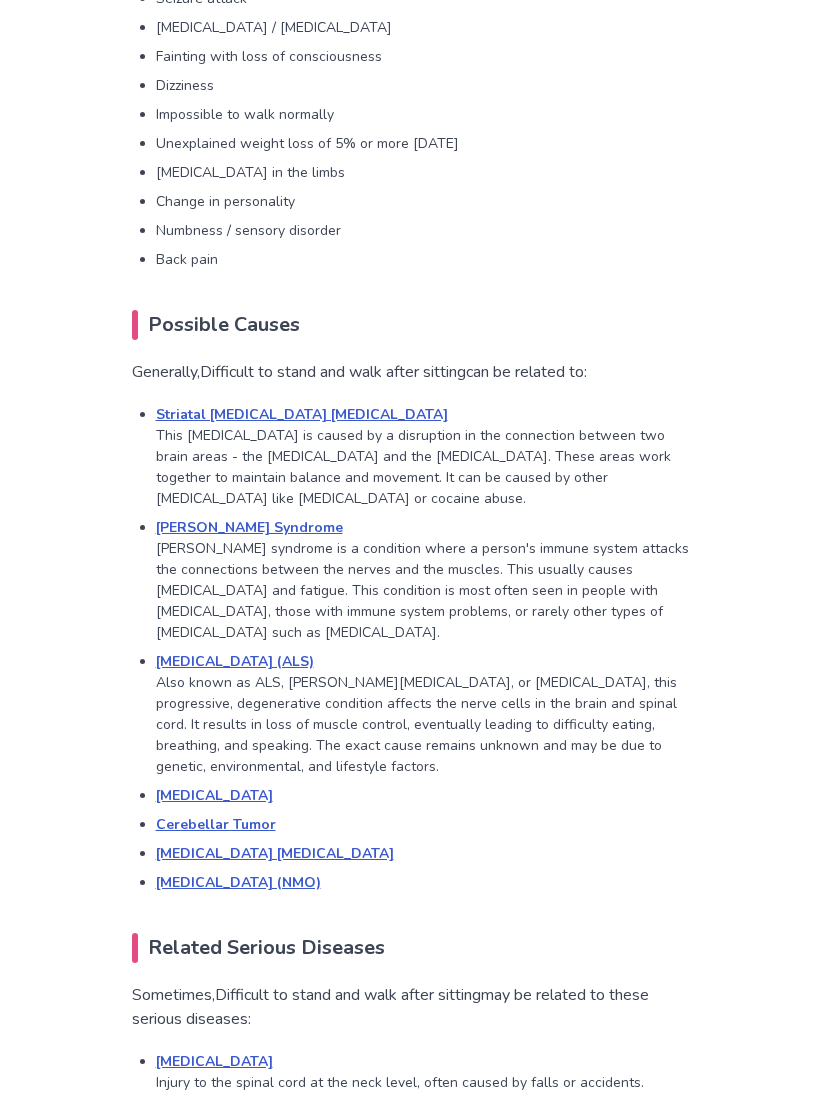 click on "[MEDICAL_DATA]" at bounding box center [214, 795] 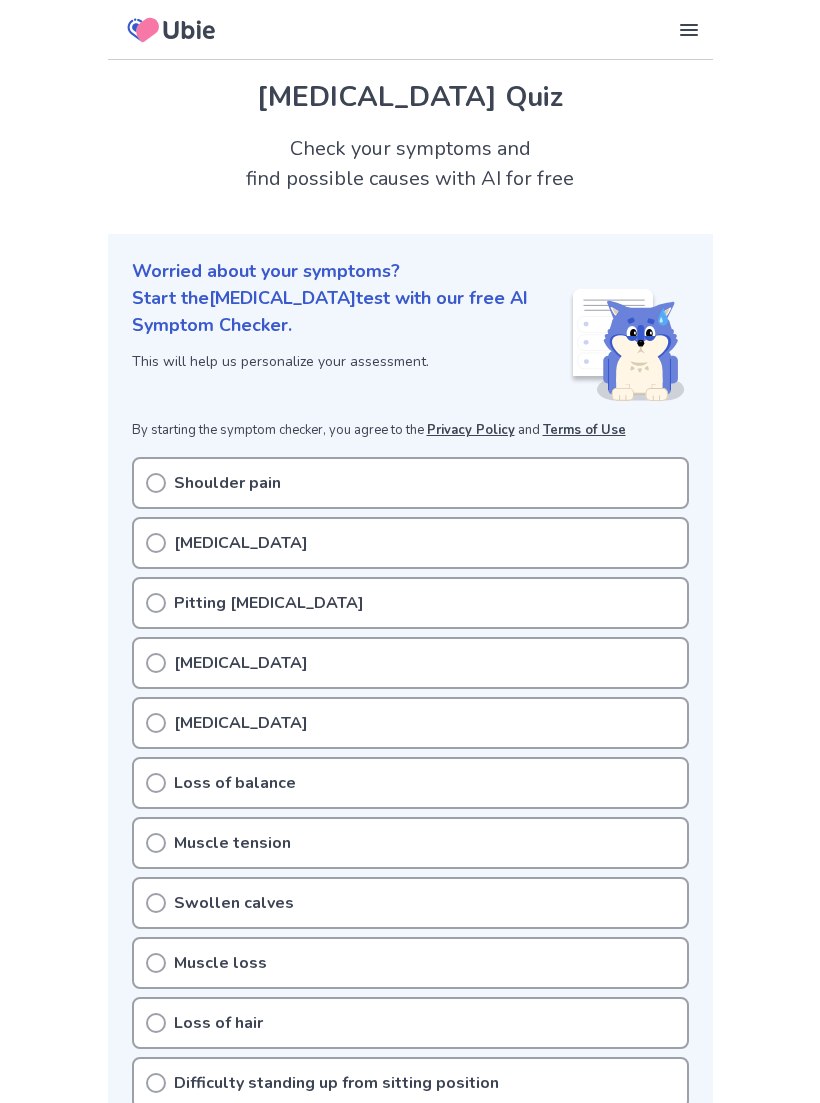 click on "Swollen calves" at bounding box center [410, 903] 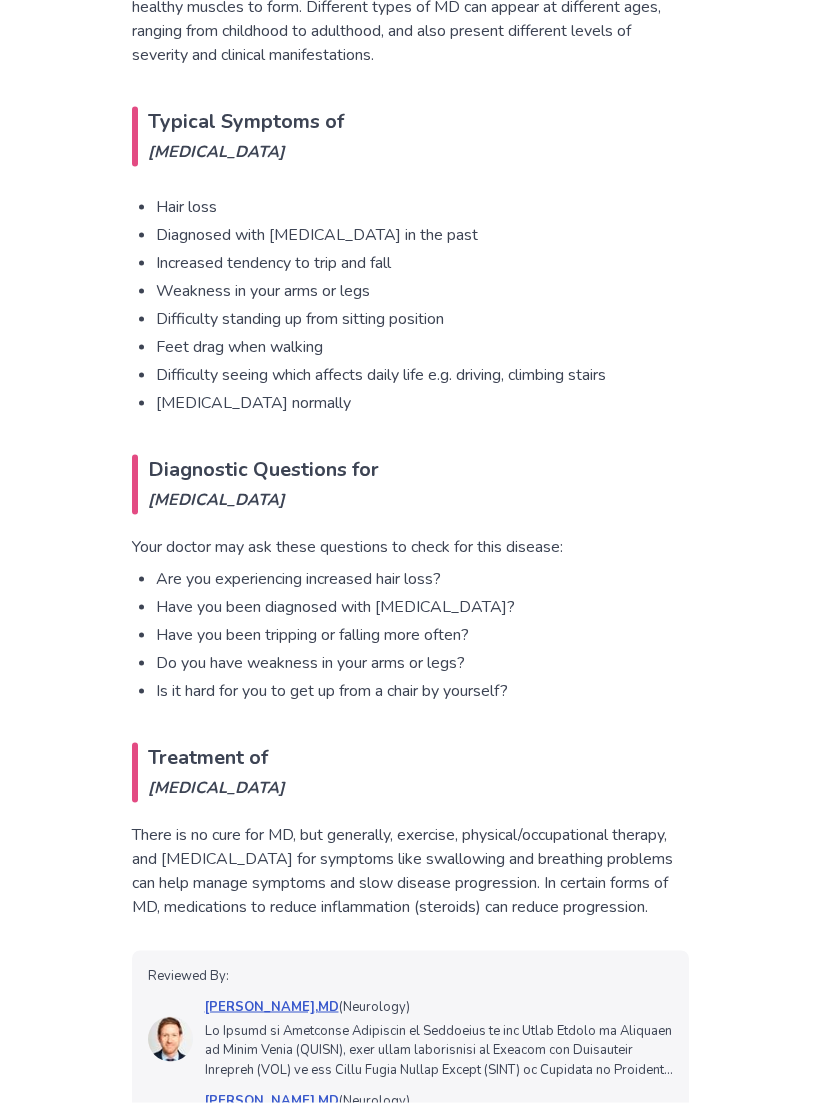 scroll, scrollTop: 1529, scrollLeft: 0, axis: vertical 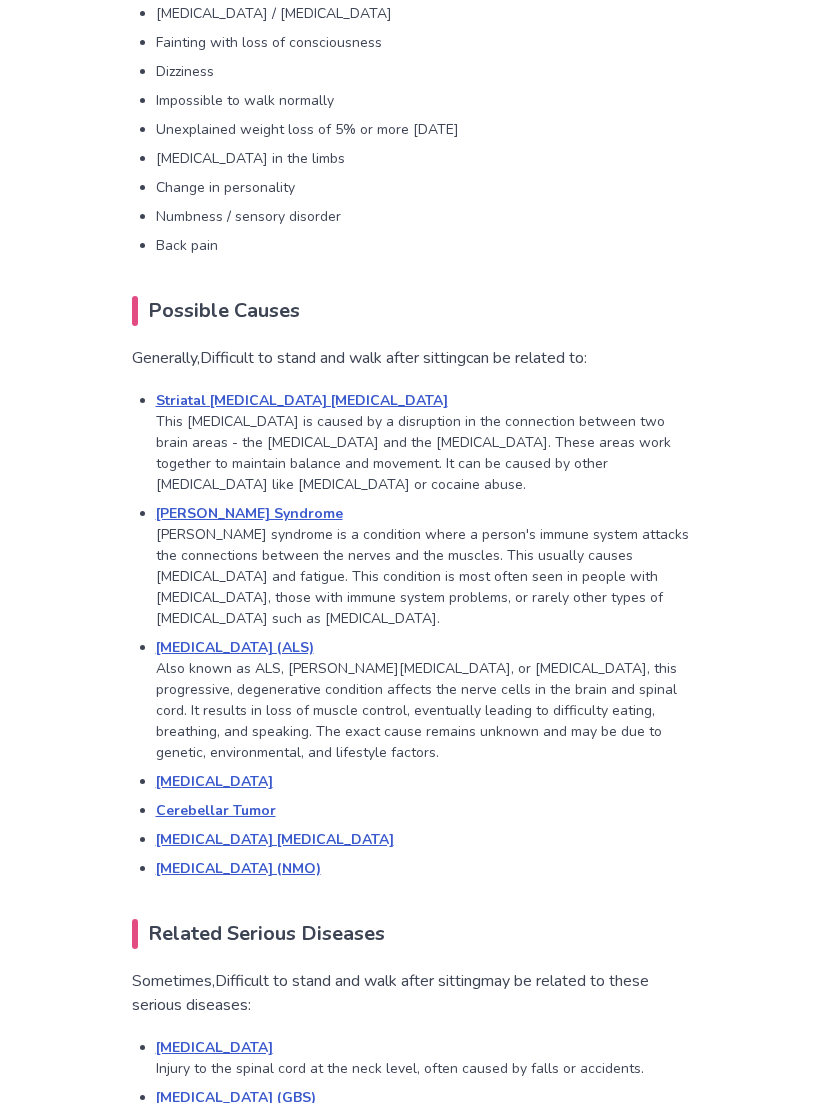 click on "Cerebellar Tumor" at bounding box center [216, 810] 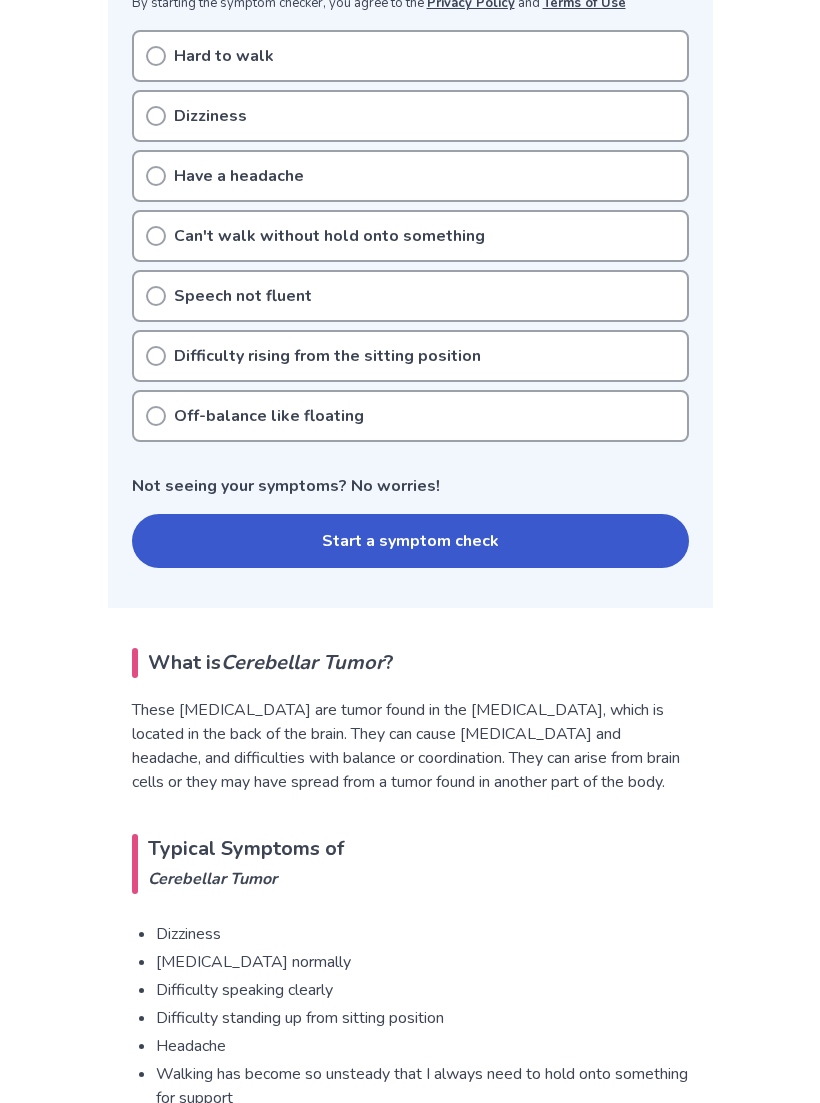 scroll, scrollTop: 427, scrollLeft: 0, axis: vertical 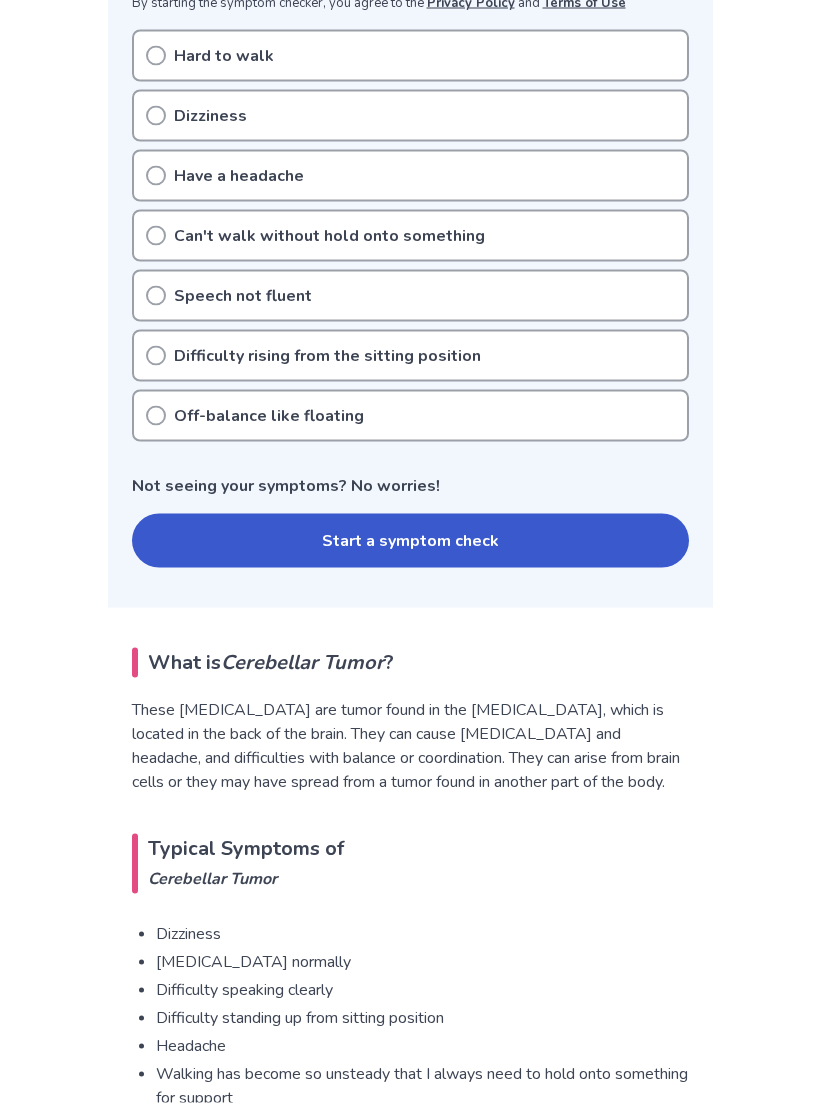 click on "Our Services Symptom Checker Doctor’s Note Checkup Medical Information Symptoms Diseases Helpful Resources How Ubie's Medical AI Works Medical Content Editorial Policy Clinical Data Sources Supervising Doctors Partners Corporate About Us Careers Terms of Use Security Policy Privacy Policy Contact Us Company Website Cerebellar Tumor Quiz Check your symptoms and  find possible causes with AI for free Worried about your symptoms? Start the  Cerebellar Tumor  test with our free AI Symptom Checker. This will help us personalize your assessment. By starting the symptom checker, you agree to the   Privacy Policy   and   Terms of Use Hard to walk Dizziness Have a headache Can't walk without hold onto something Speech not fluent Difficulty rising from the sitting position Off-balance like floating Not seeing your symptoms? No worries! Start a symptom check What is  Cerebellar Tumor ? Typical Symptoms of   Cerebellar Tumor Dizziness [MEDICAL_DATA] normally Difficulty speaking clearly Headache   Cerebellar Tumor" at bounding box center (410, 3420) 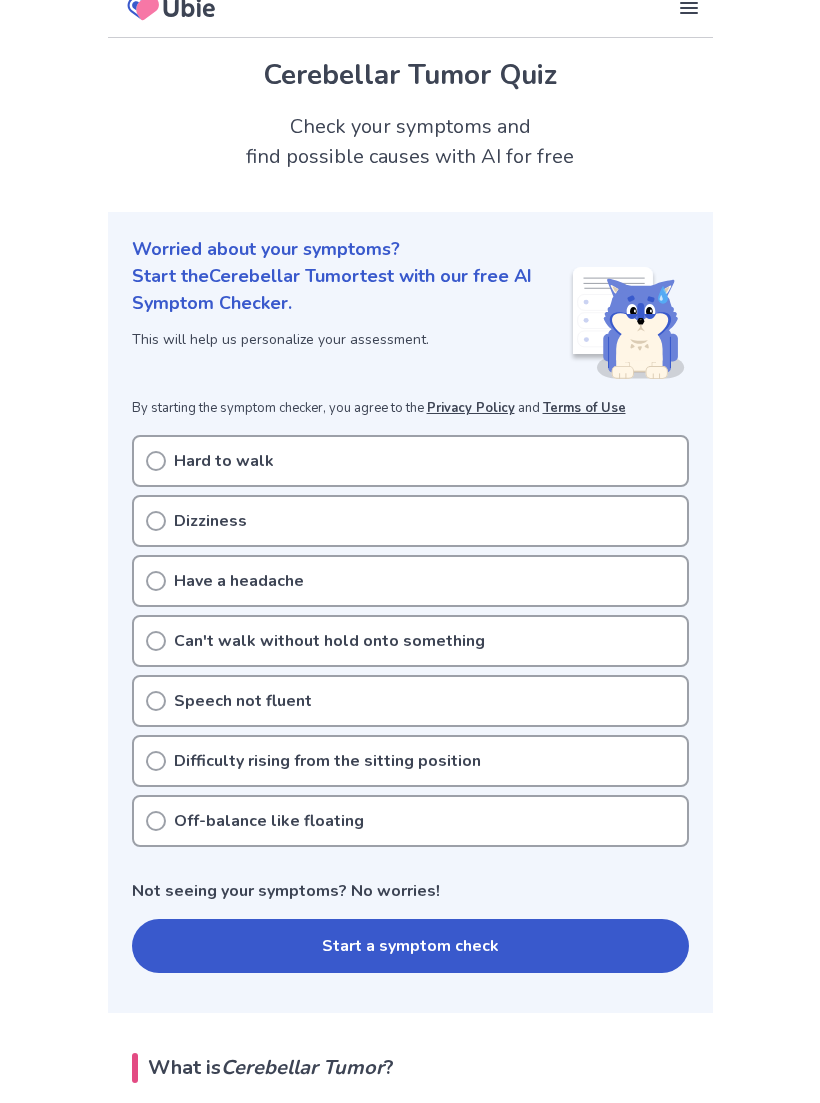 scroll, scrollTop: 0, scrollLeft: 0, axis: both 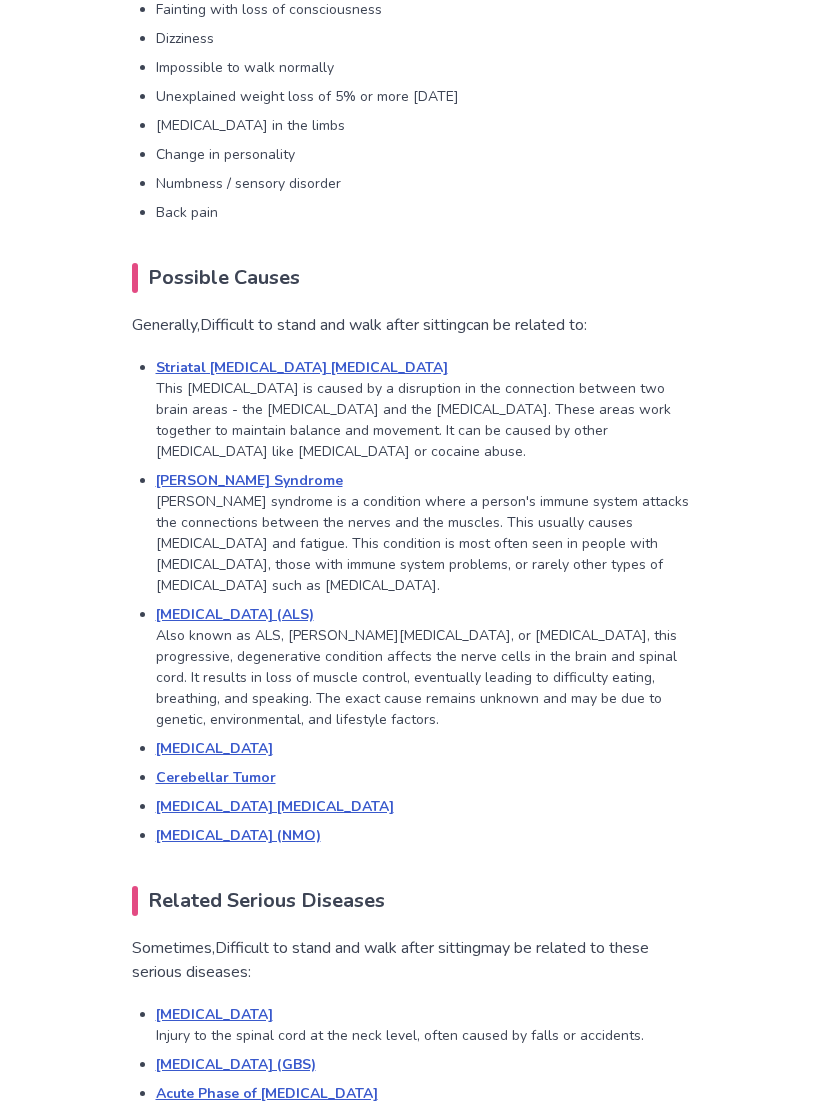 click on "[MEDICAL_DATA] [MEDICAL_DATA]" at bounding box center [275, 806] 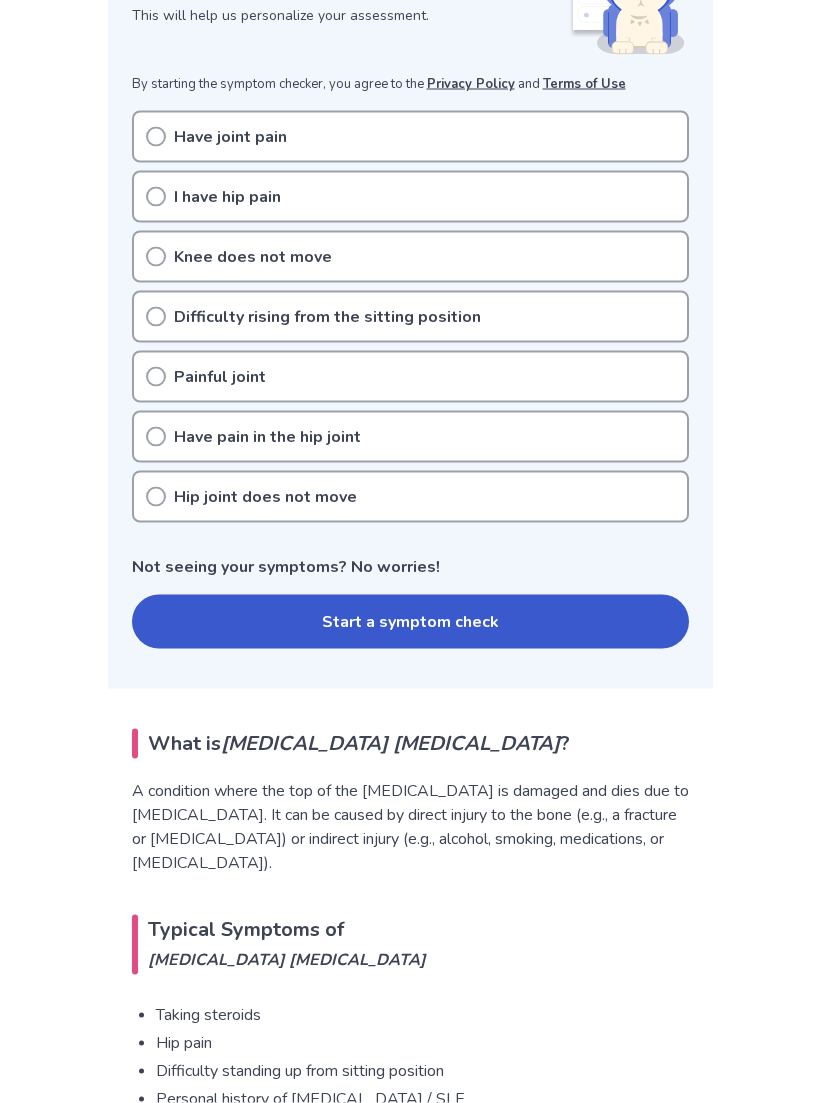 scroll, scrollTop: 347, scrollLeft: 0, axis: vertical 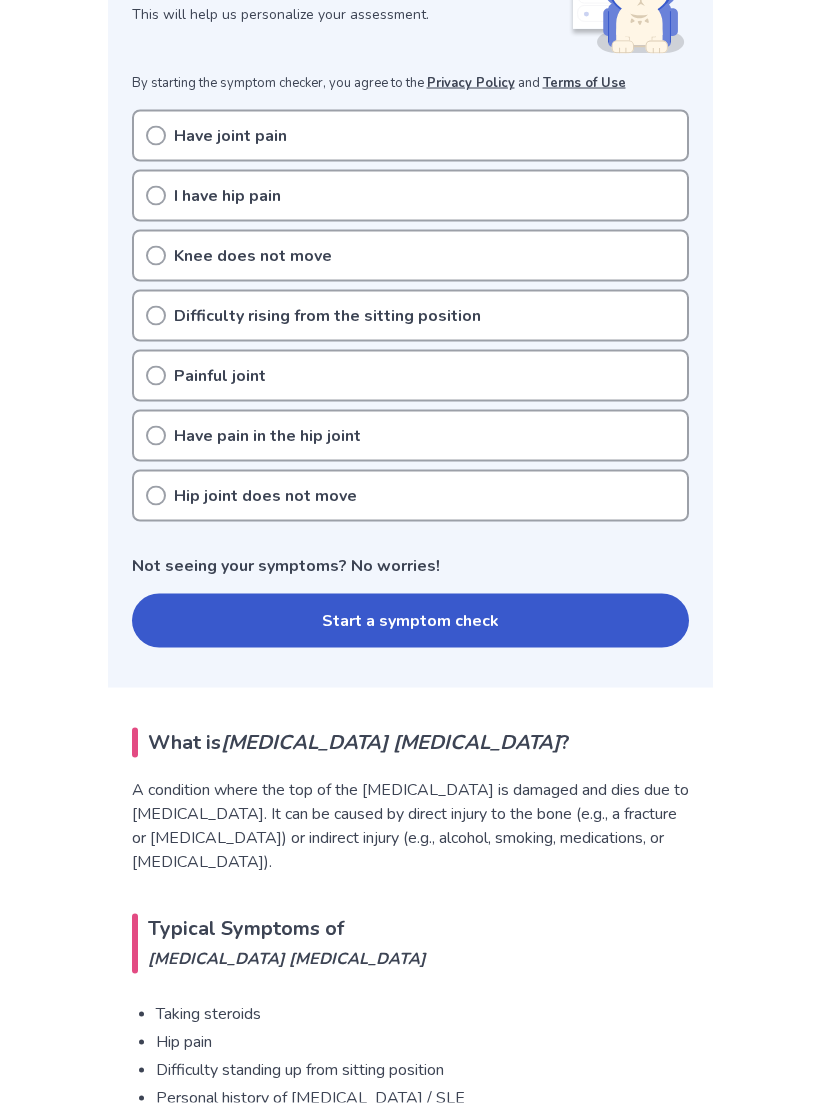 click on "Our Services Symptom Checker Doctor’s Note Checkup Medical Information Symptoms Diseases Helpful Resources How Ubie's Medical AI Works Medical Content Editorial Policy Clinical Data Sources Supervising Doctors Partners Corporate About Us Careers Terms of Use Security Policy Privacy Policy Contact Us Company Website [MEDICAL_DATA] [MEDICAL_DATA] Quiz Check your symptoms and  find possible causes with AI for free Worried about your symptoms? Start the  [MEDICAL_DATA] [MEDICAL_DATA]  test with our free AI Symptom Checker. This will help us personalize your assessment. By starting the symptom checker, you agree to the   Privacy Policy   and   Terms of Use Have joint pain I have hip pain Knee does not move Difficulty rising from the sitting position Painful joint Have pain in the hip joint Hip joint does not move Not seeing your symptoms? No worries! Start a symptom check What is  [MEDICAL_DATA] [MEDICAL_DATA] ? Typical Symptoms of   [MEDICAL_DATA] [MEDICAL_DATA] Taking steroids Hip pain Difficulty standing up from sitting position   ,  MD, MS" at bounding box center [410, 3520] 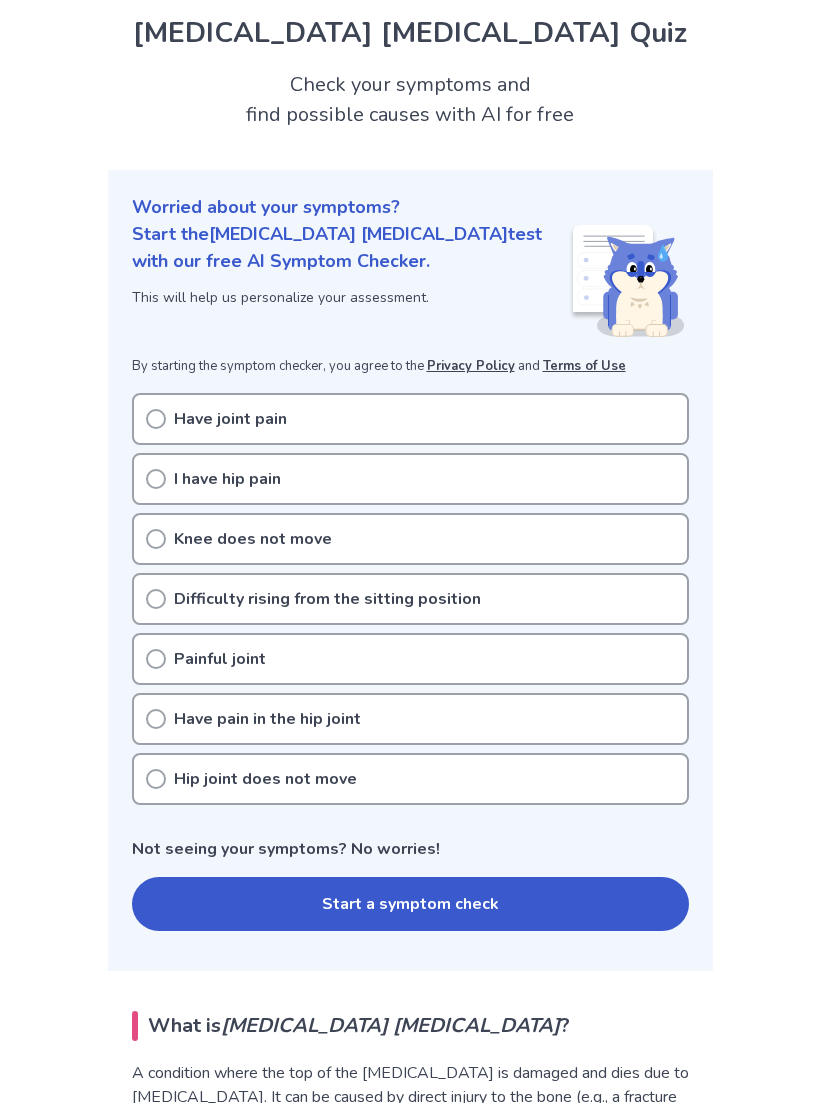 scroll, scrollTop: 0, scrollLeft: 0, axis: both 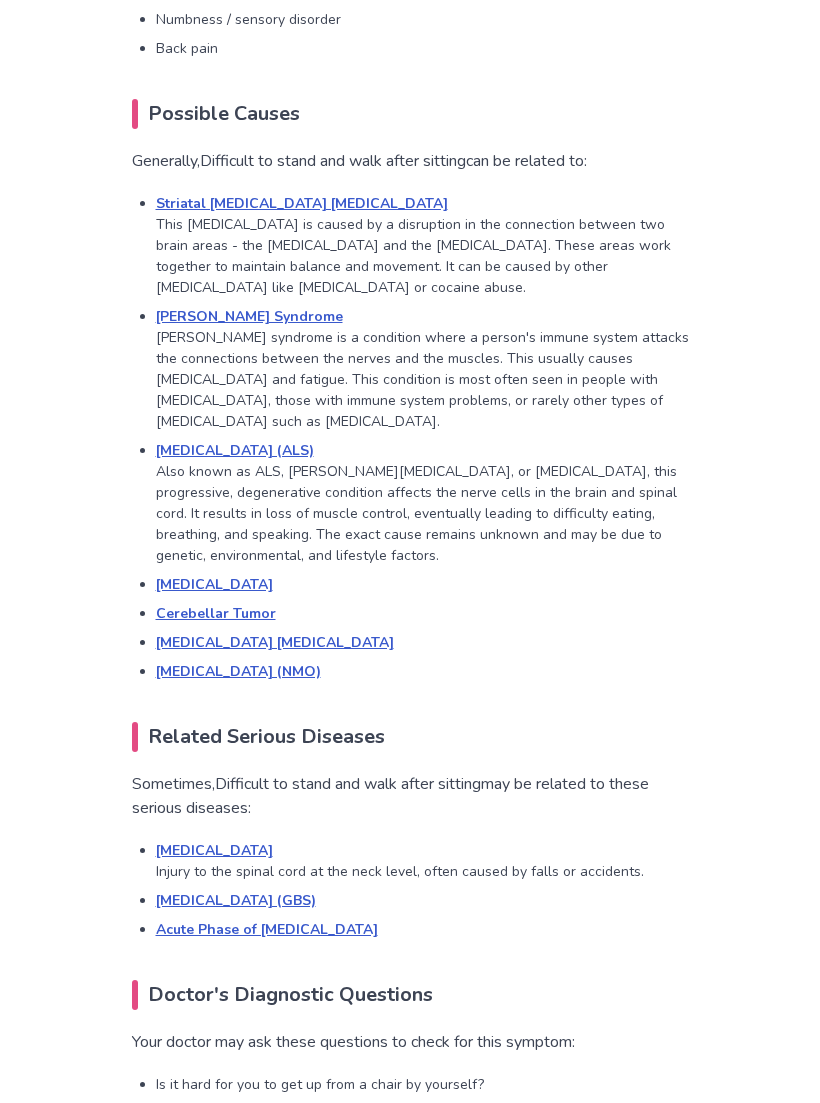 click on "[MEDICAL_DATA]" at bounding box center [214, 850] 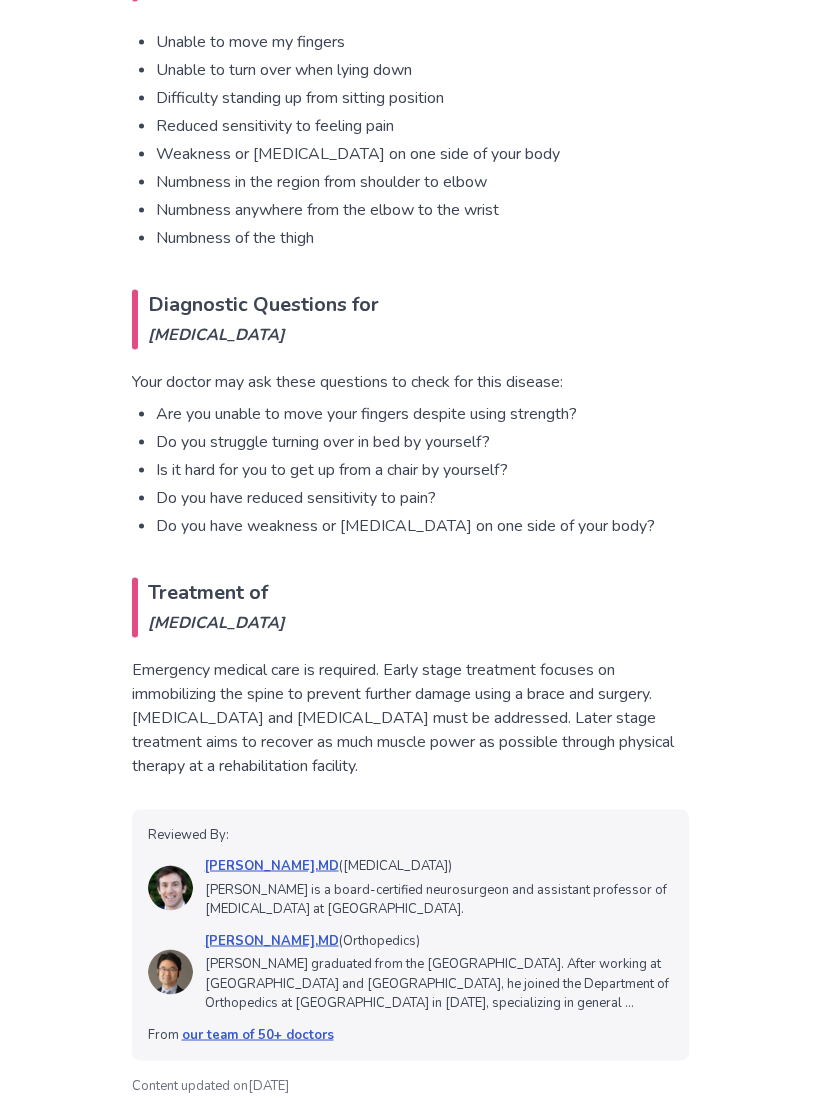 scroll, scrollTop: 1119, scrollLeft: 0, axis: vertical 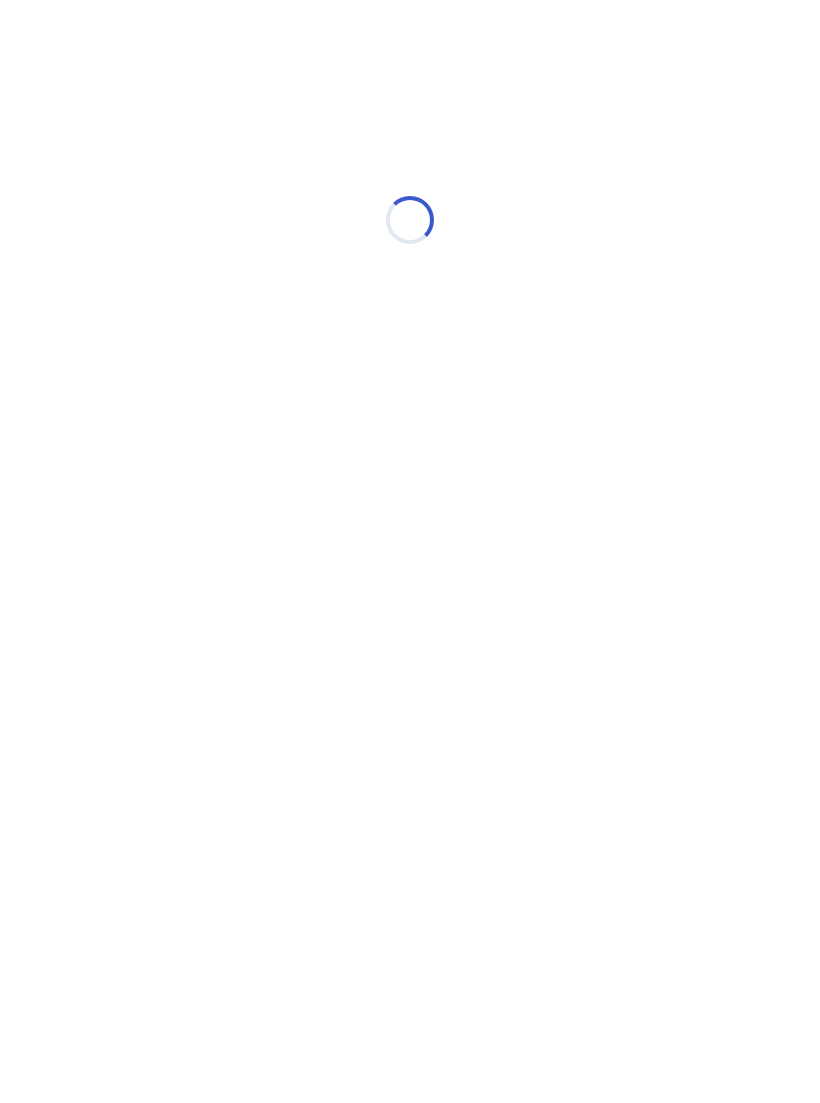 click on "Loading..." at bounding box center (410, 210) 